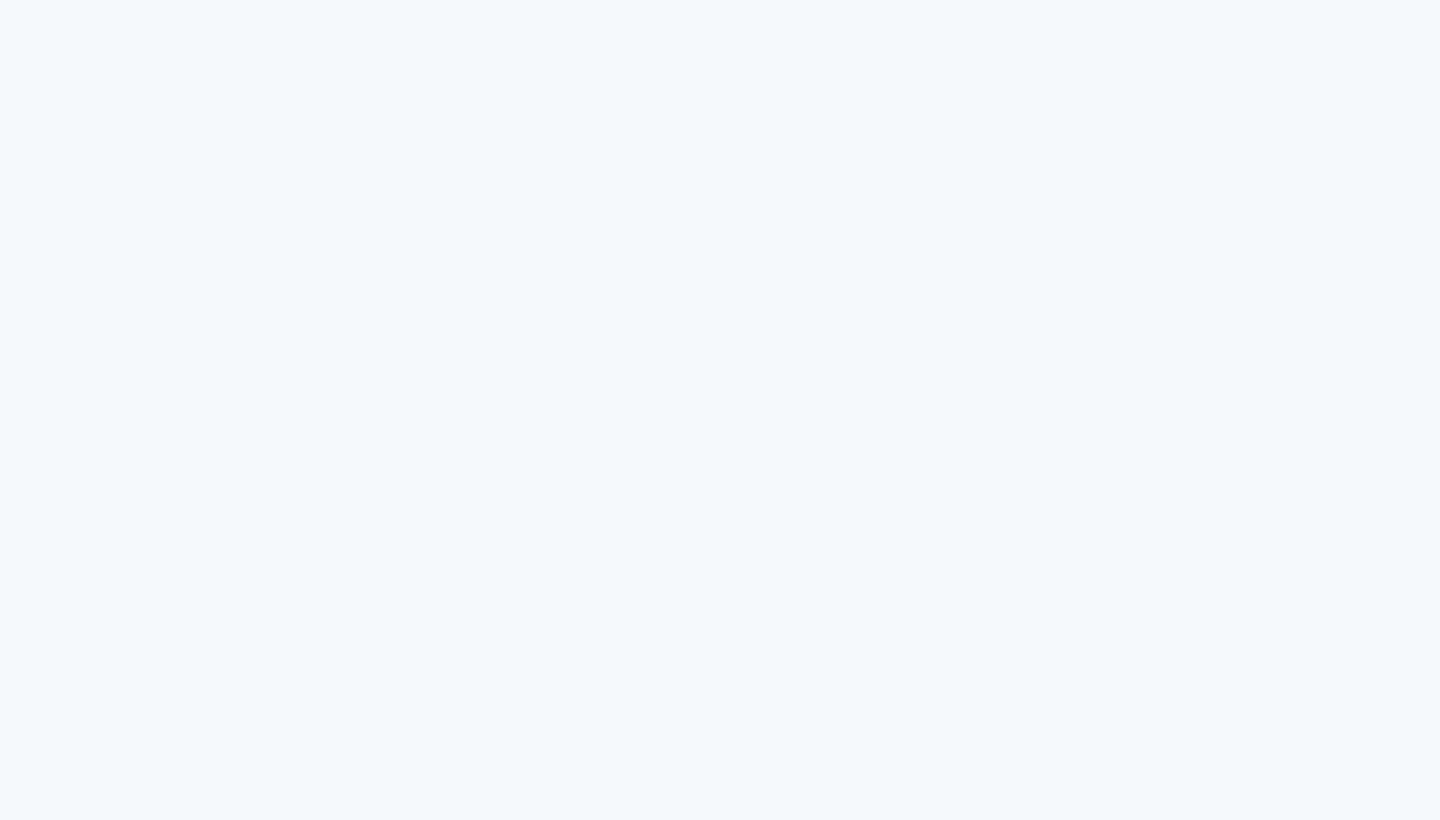 scroll, scrollTop: 0, scrollLeft: 0, axis: both 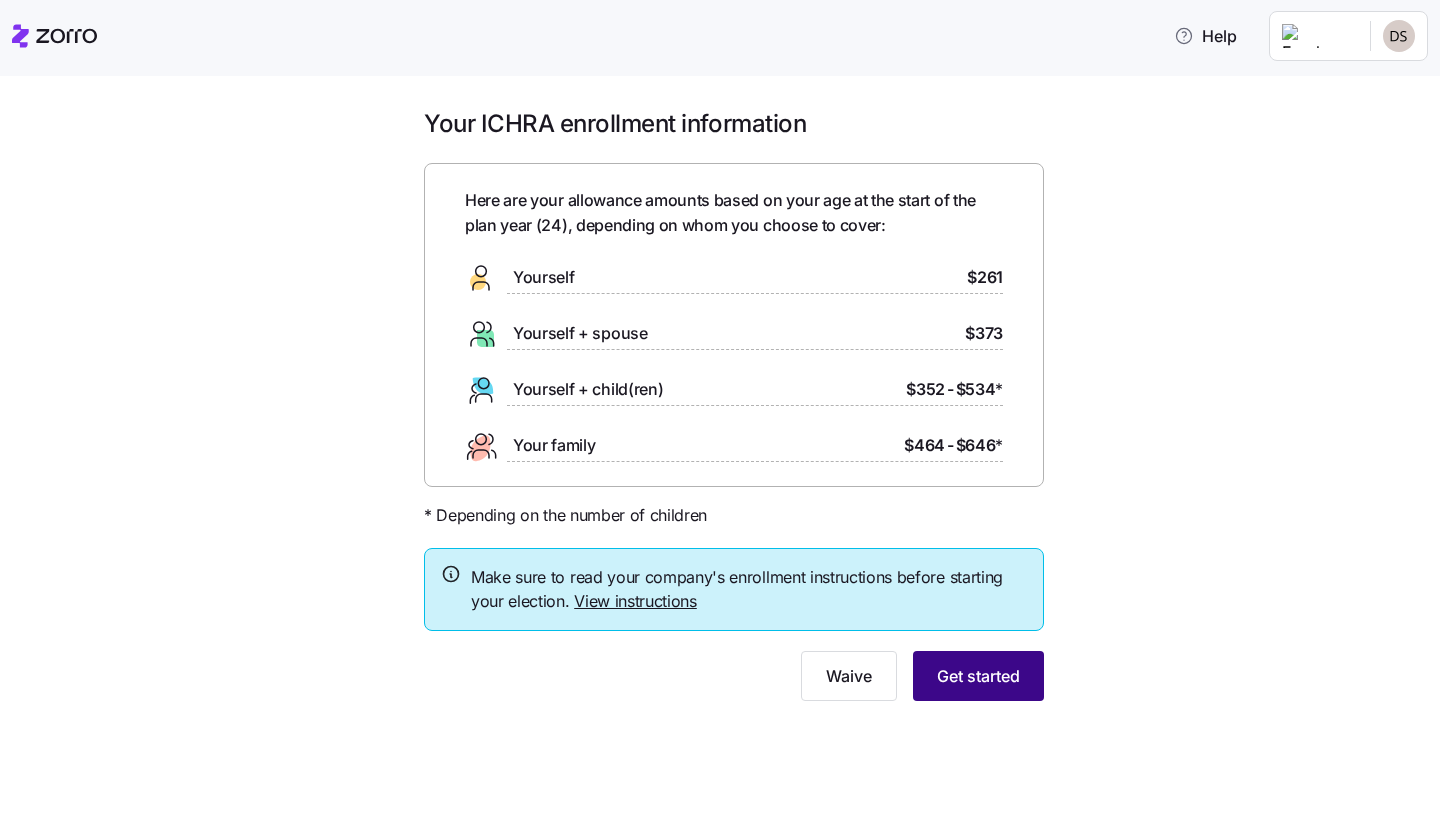 click on "Get started" at bounding box center [978, 676] 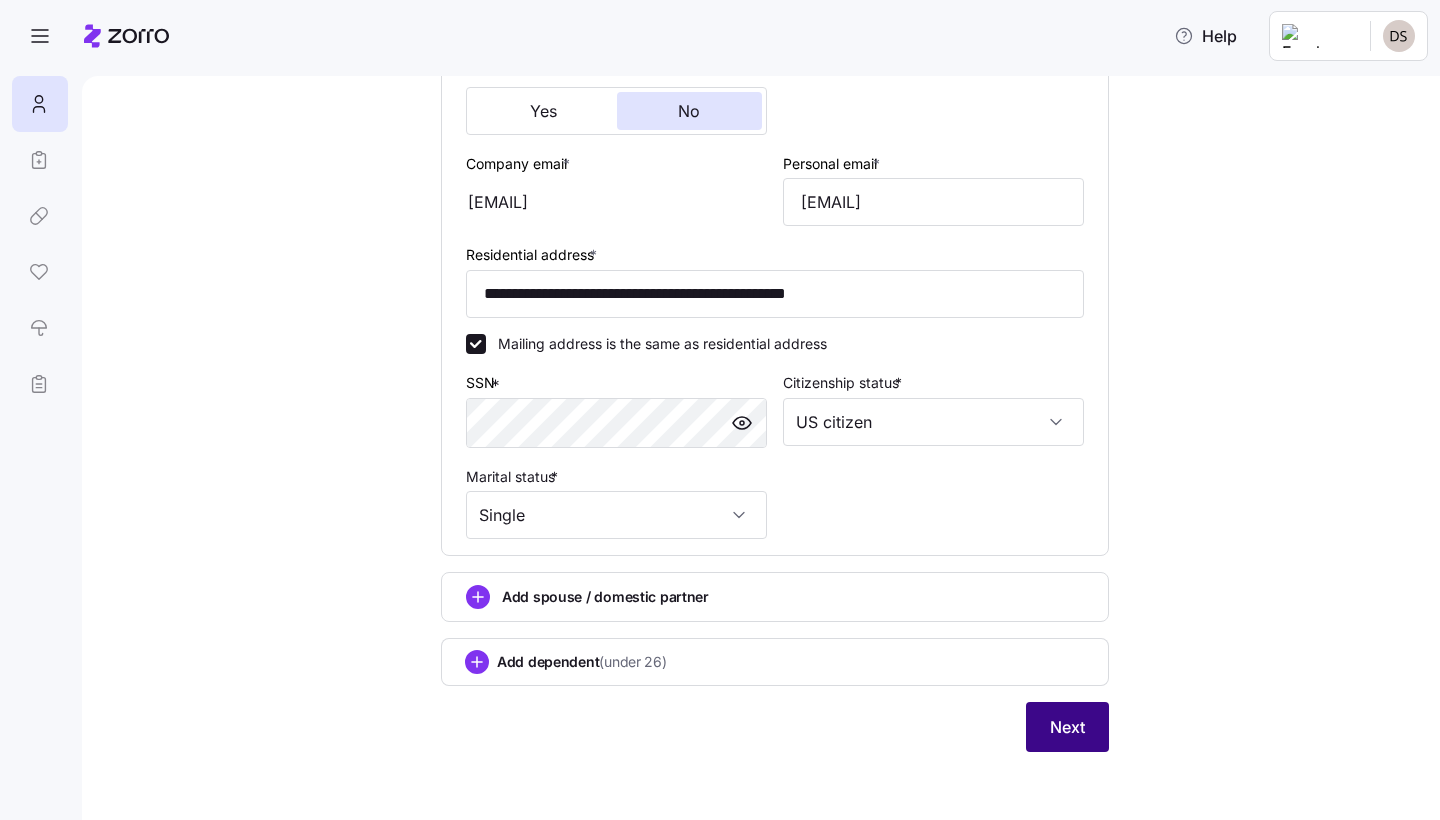 scroll, scrollTop: 508, scrollLeft: 0, axis: vertical 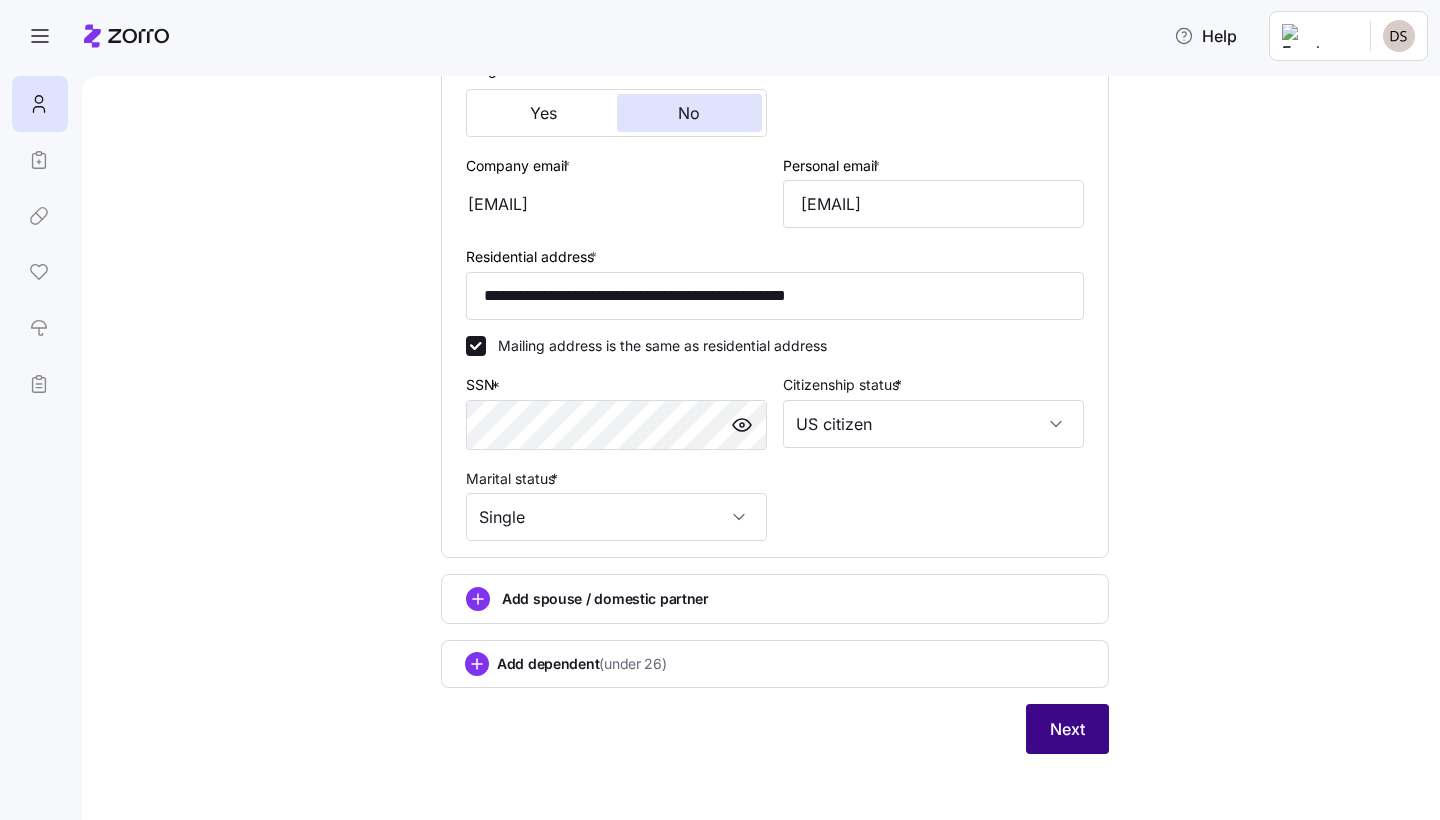 click on "Next" at bounding box center [1067, 729] 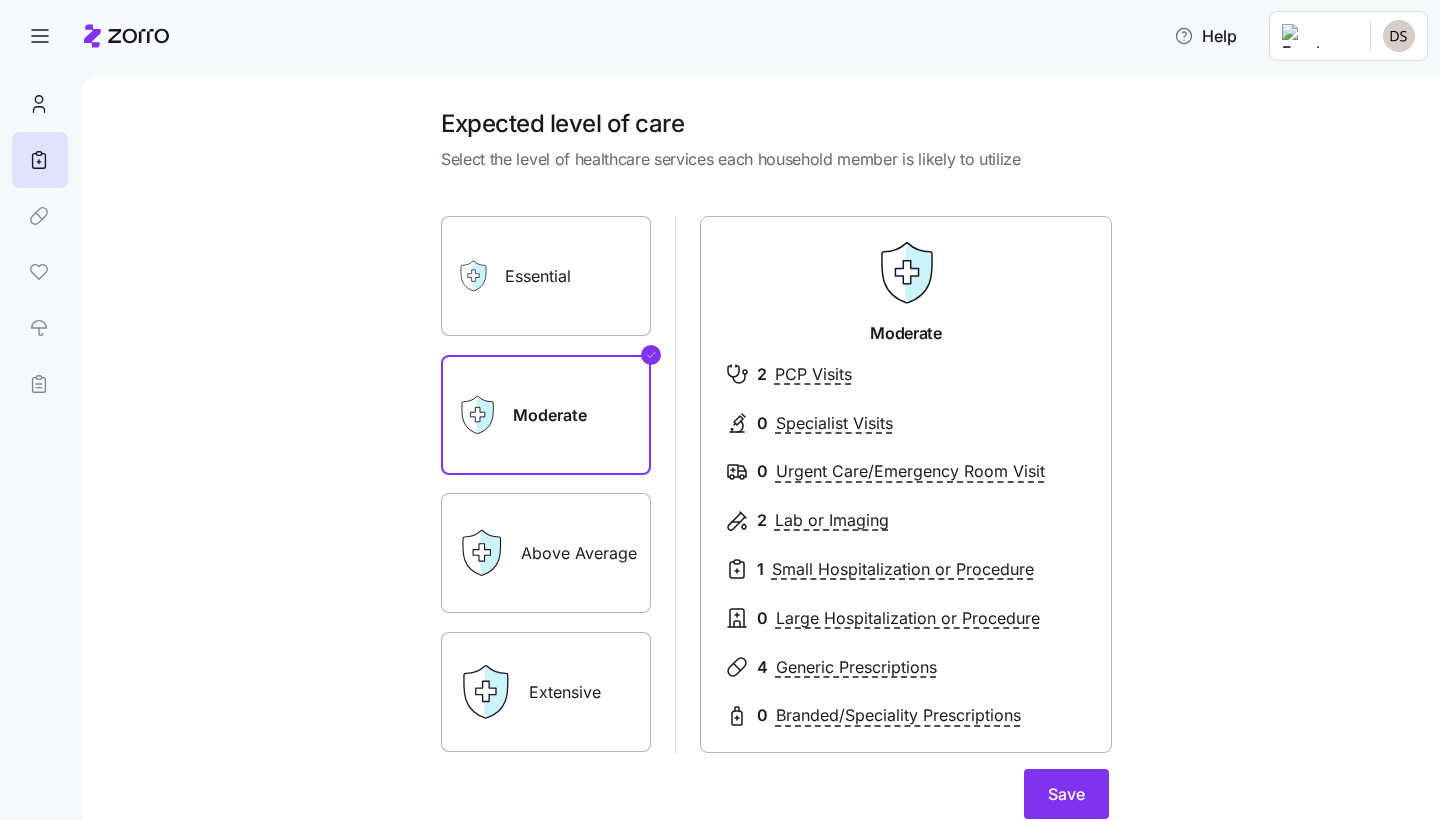 click 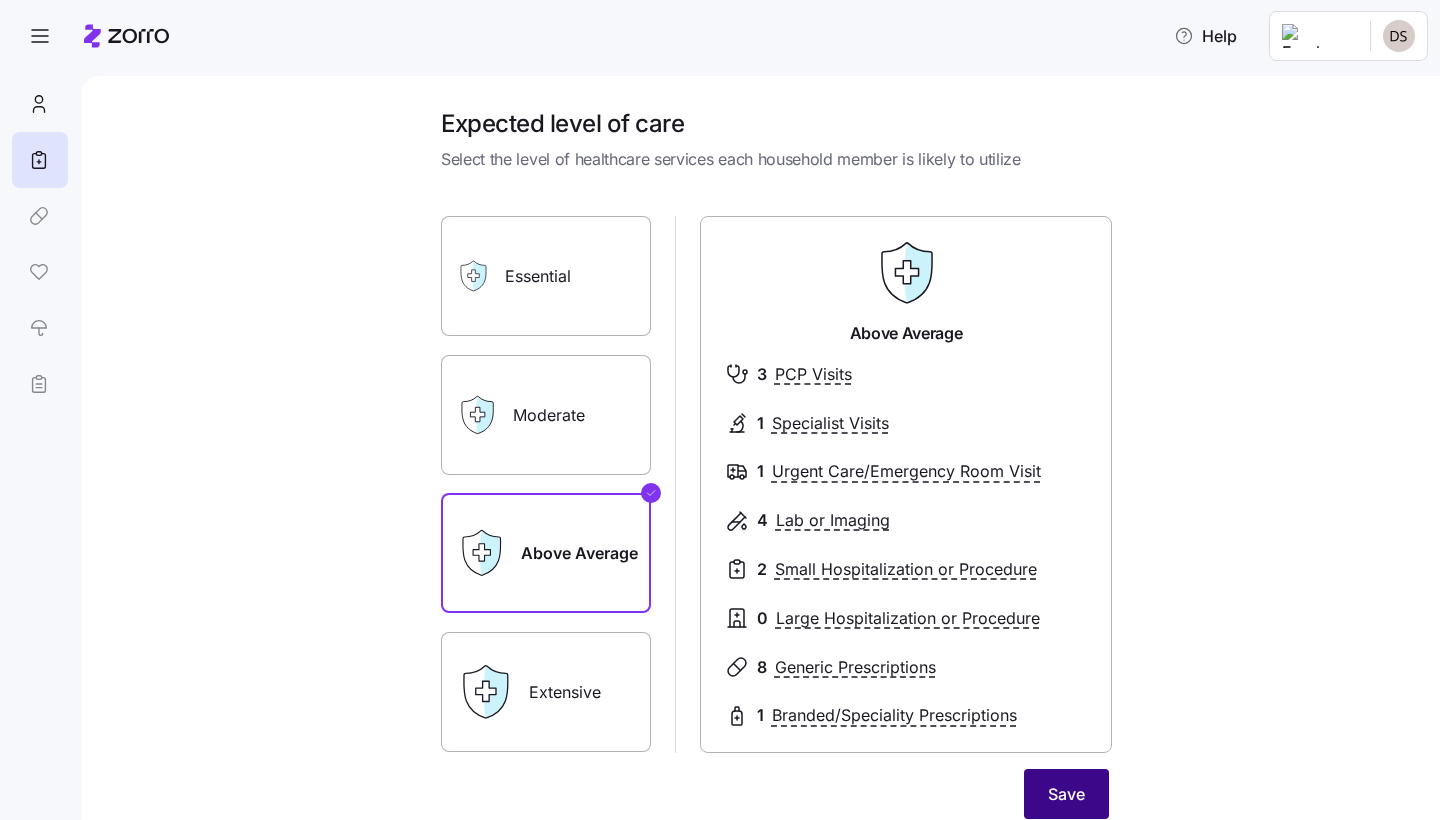 click on "Save" at bounding box center [1066, 794] 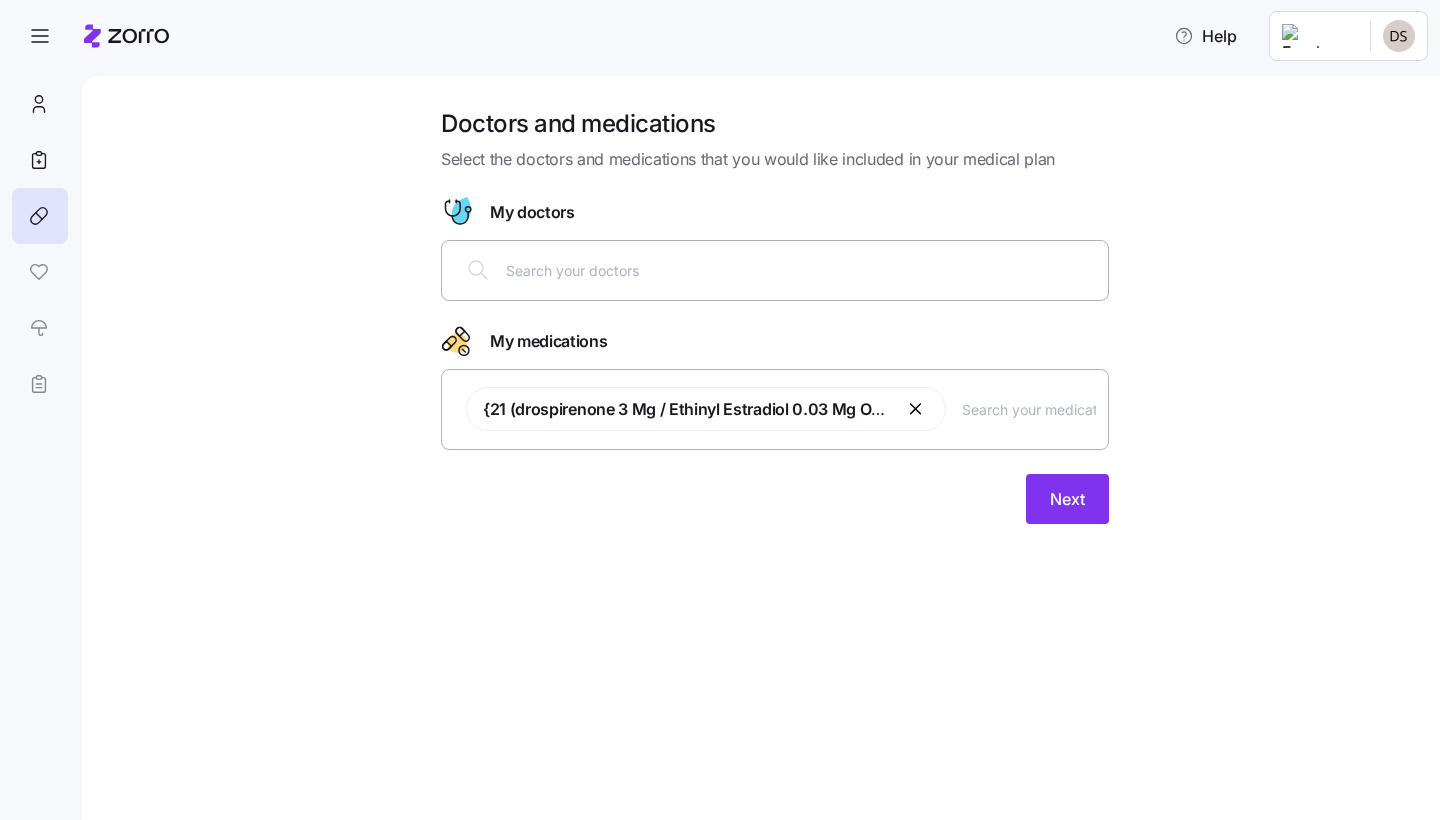 click at bounding box center (775, 270) 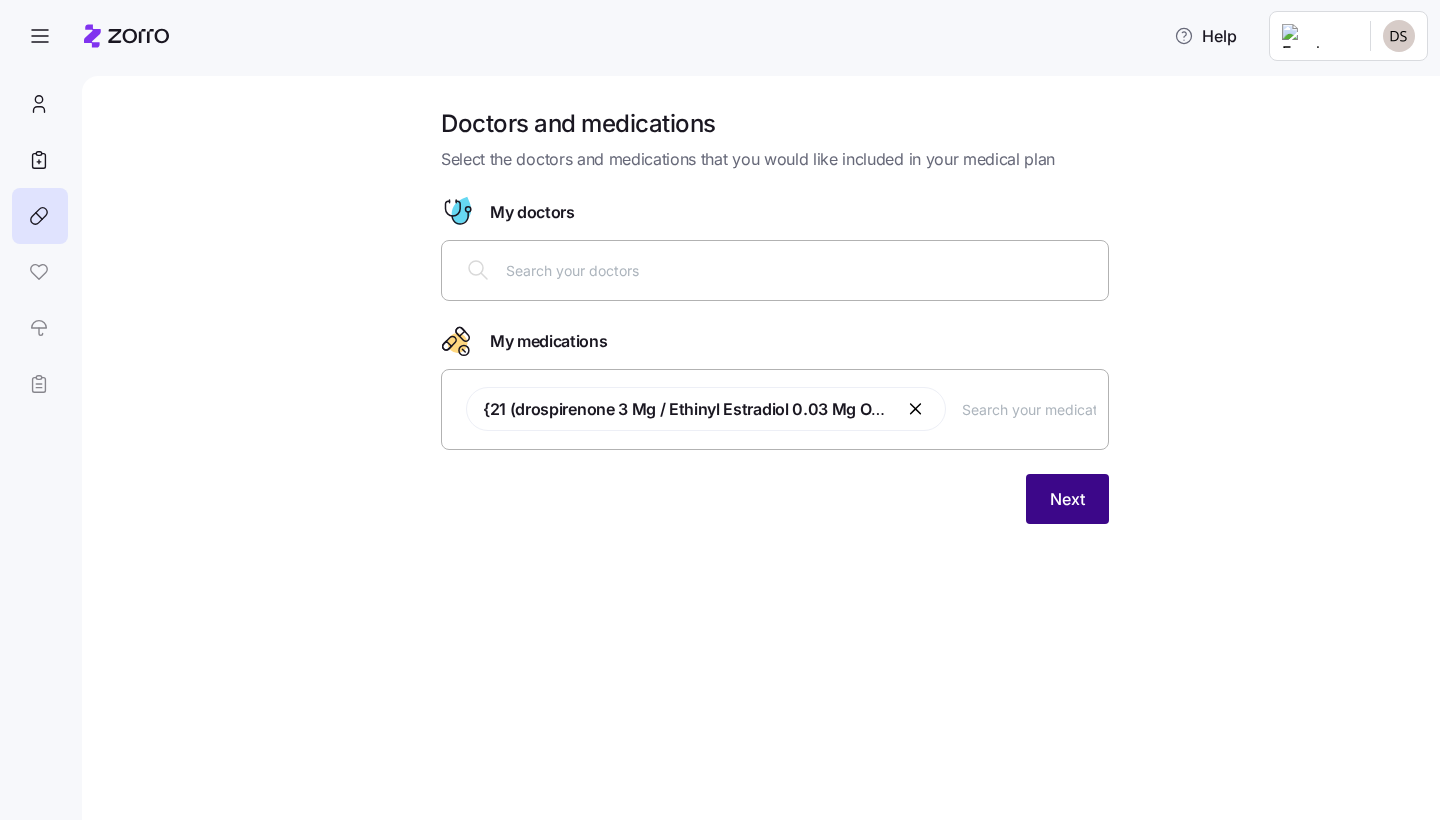 click on "Next" at bounding box center [1067, 499] 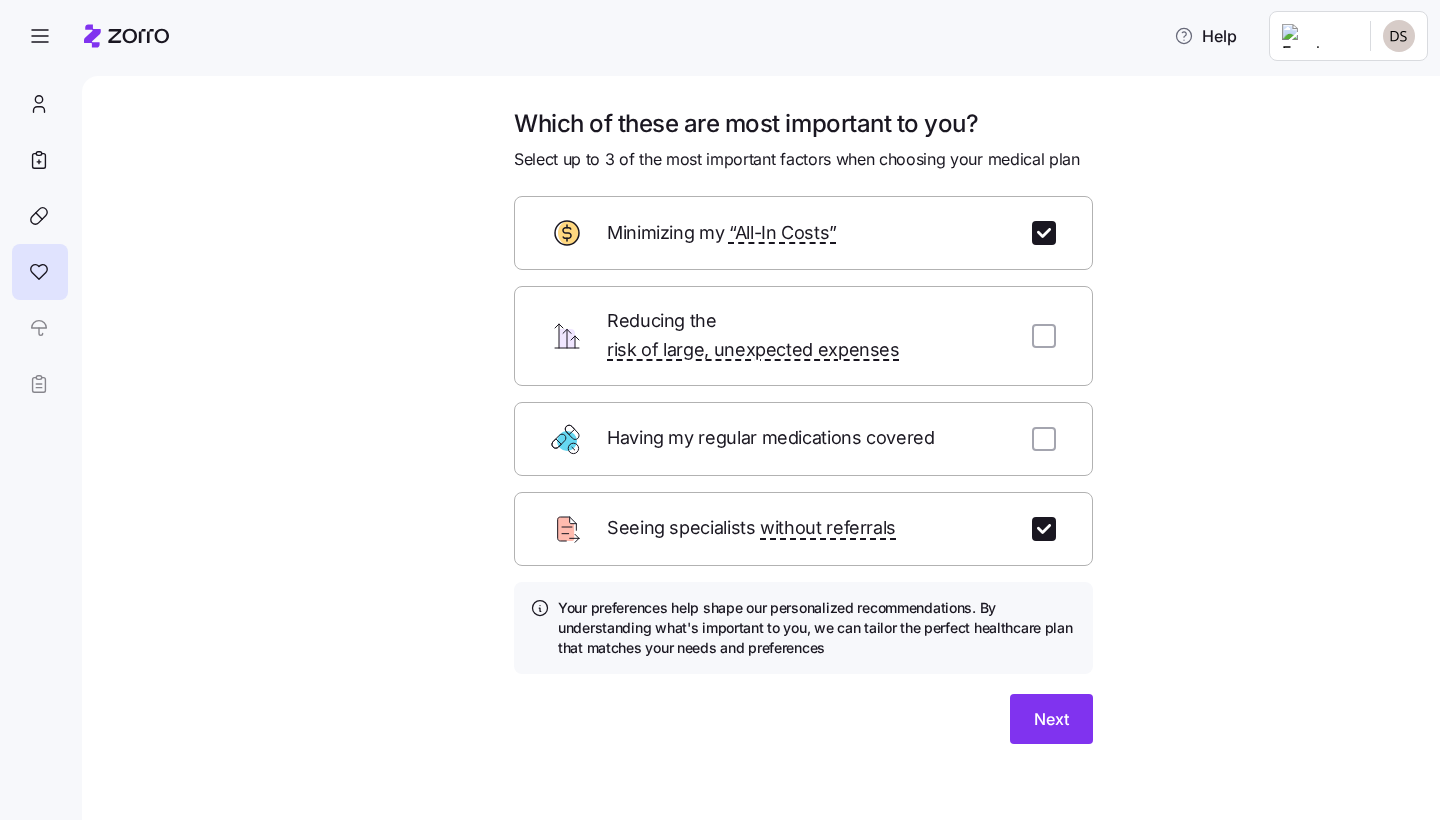 click on "Which of these are most important to you? Select up to 3 of the most important factors when choosing your medical plan Minimizing my    “All-In Costs”    Reducing the    risk of large, unexpected expenses    Having my regular medications covered       Seeing specialists    without referrals    Your preferences help shape our personalized recommendations. By understanding what's important to you, we can tailor the perfect healthcare plan that matches your needs and preferences Next" at bounding box center (803, 438) 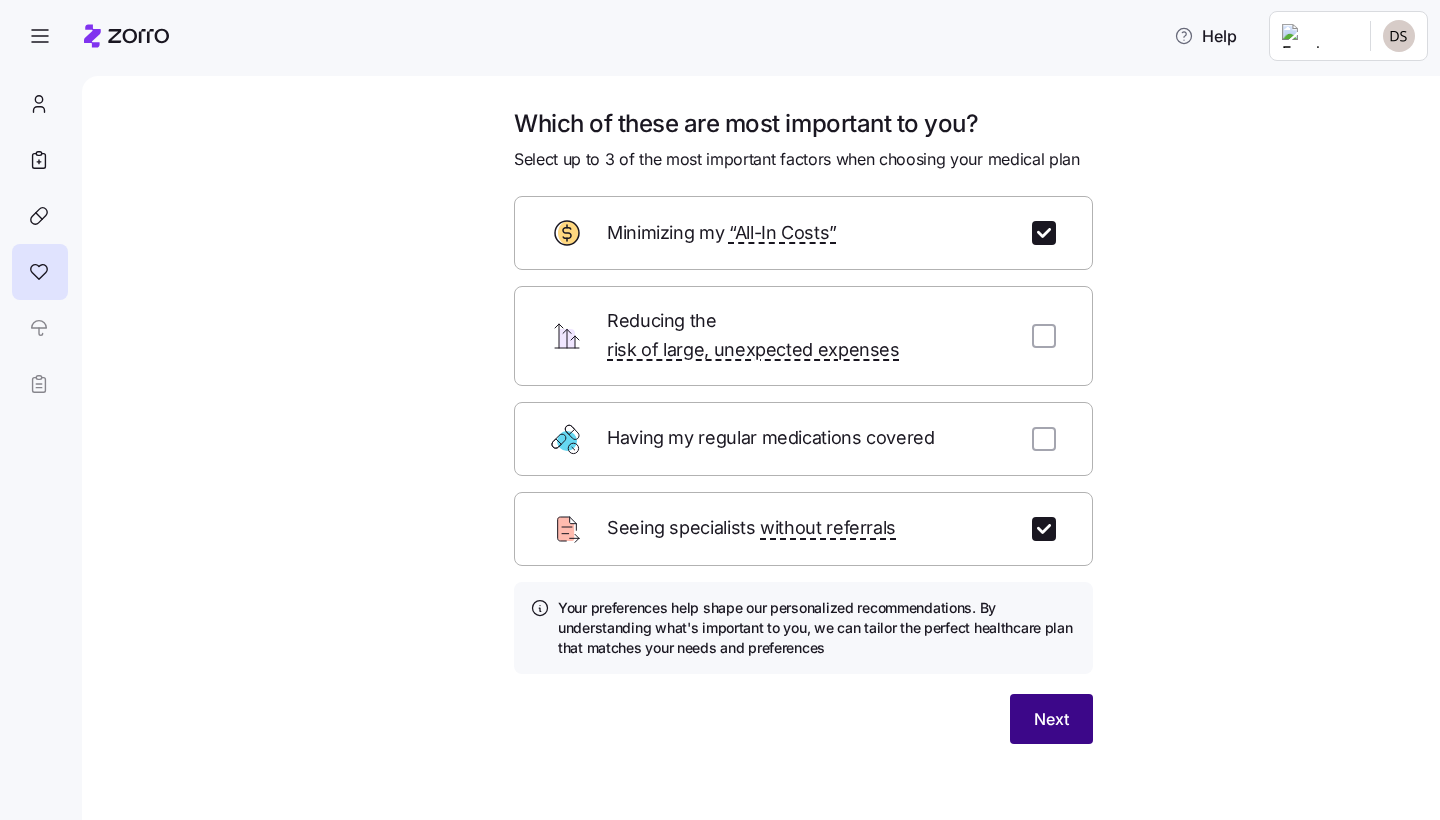 click on "Next" at bounding box center (1051, 719) 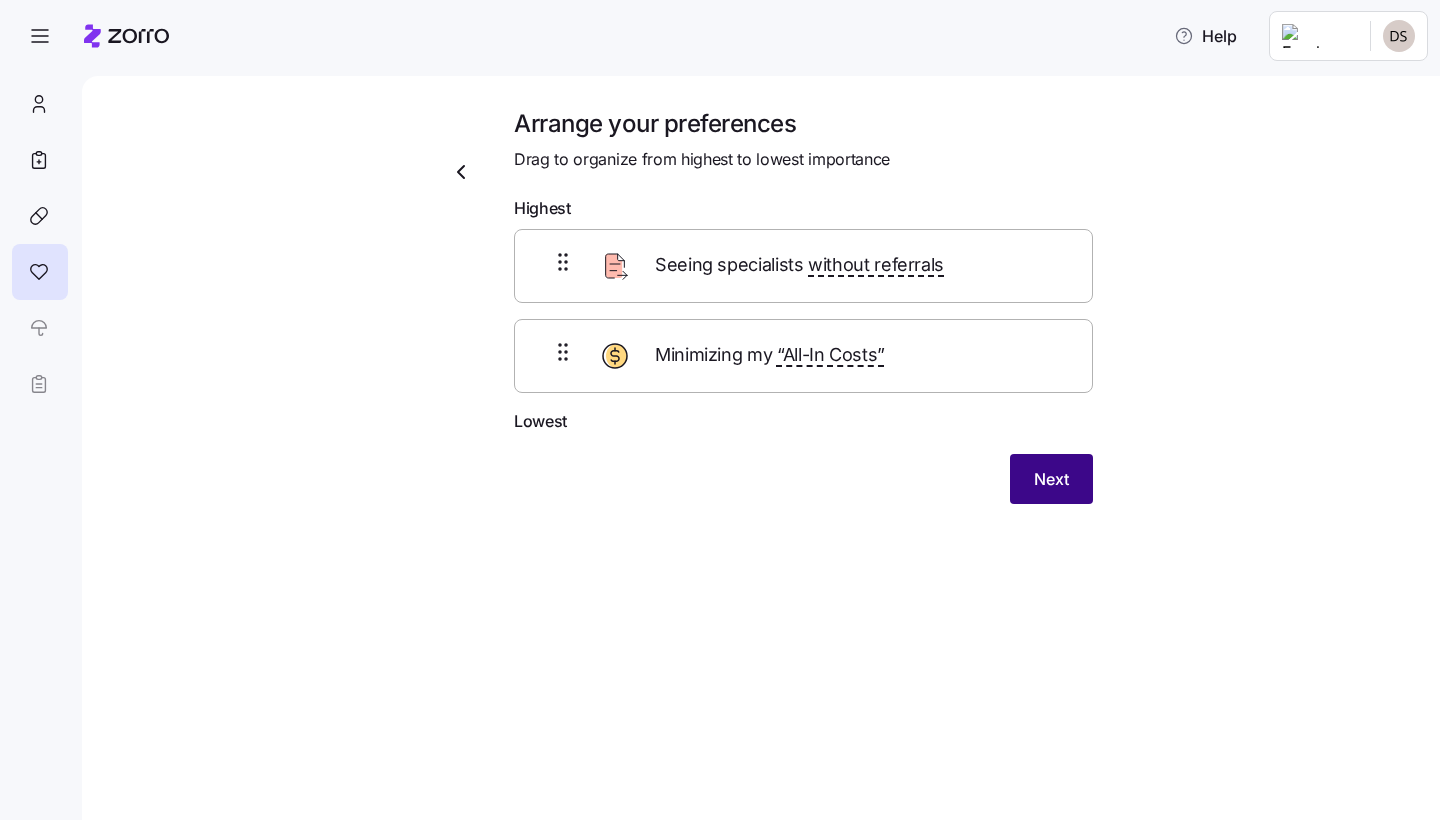 click on "Next" at bounding box center [1051, 479] 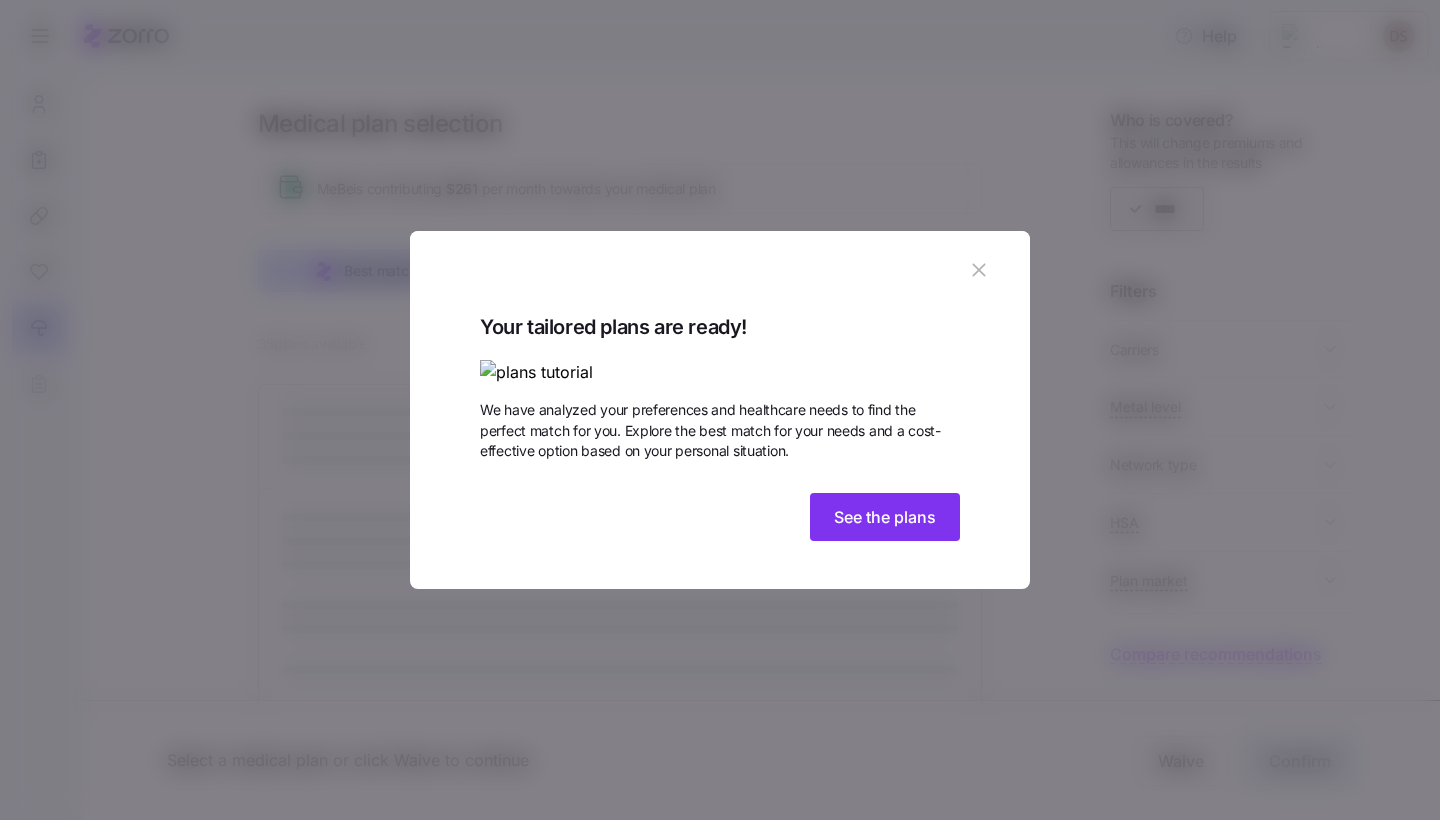 click 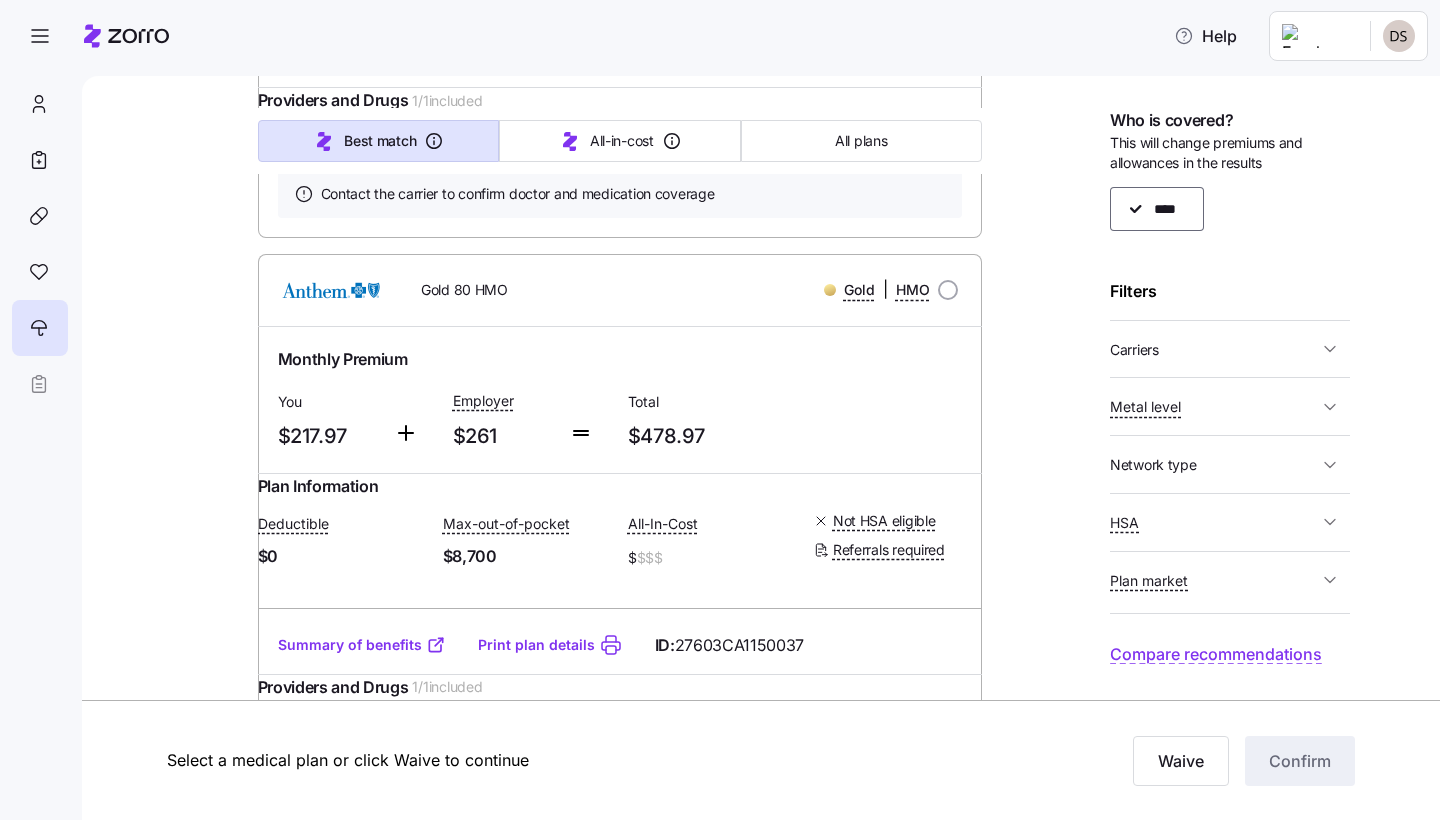 scroll, scrollTop: 3653, scrollLeft: 0, axis: vertical 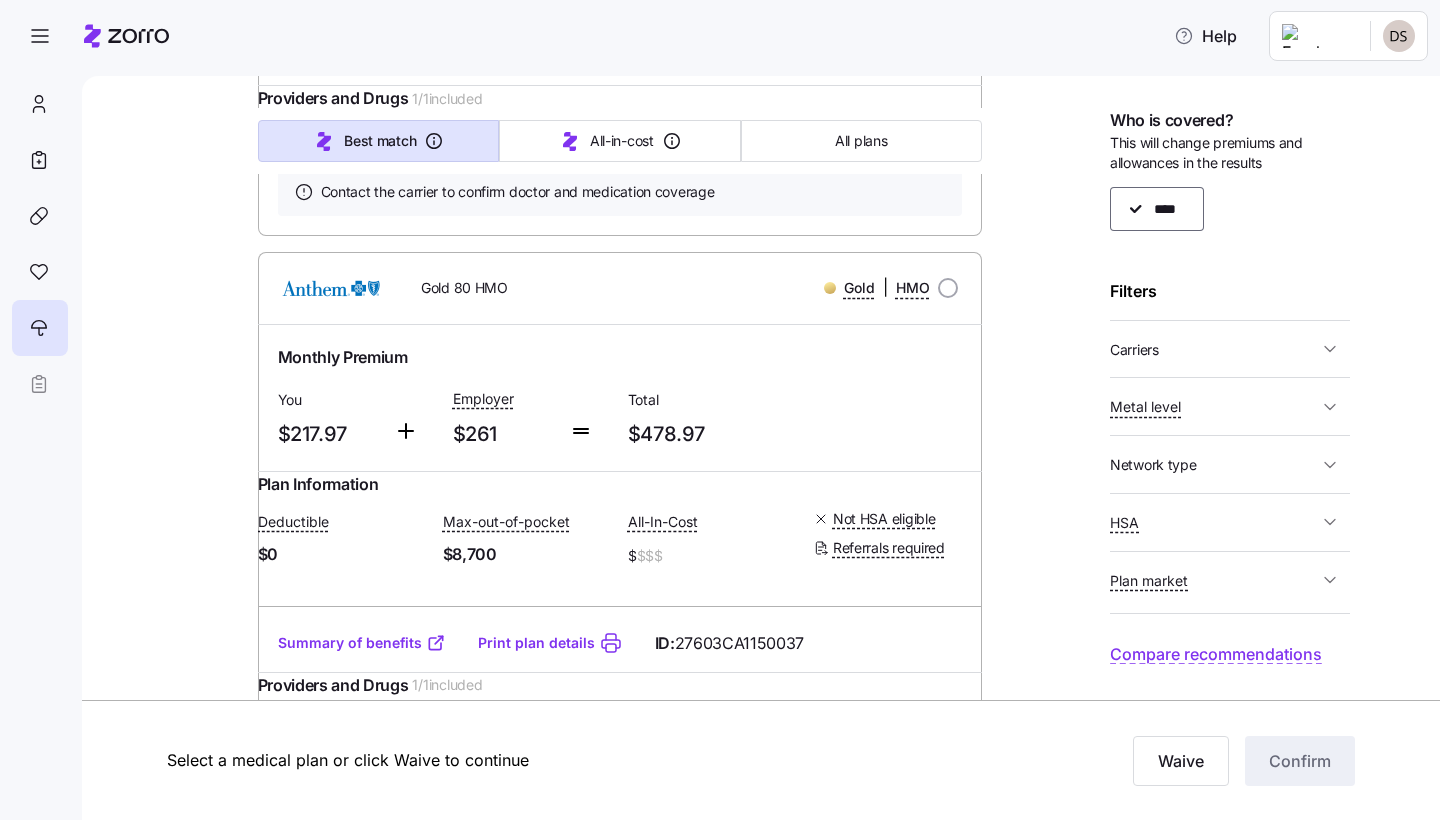 click on "Summary of benefits" at bounding box center (362, 57) 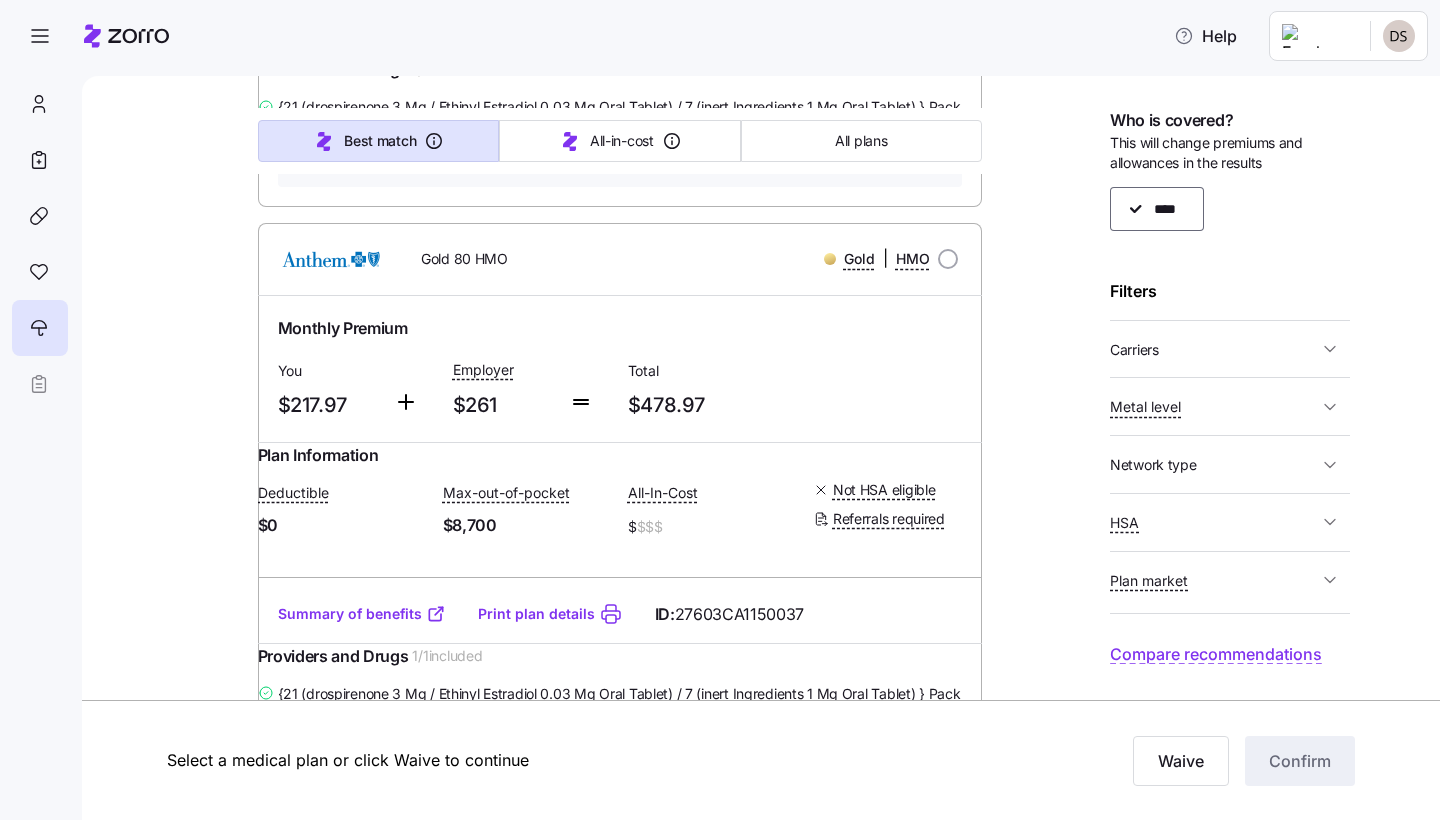 scroll, scrollTop: 3750, scrollLeft: 0, axis: vertical 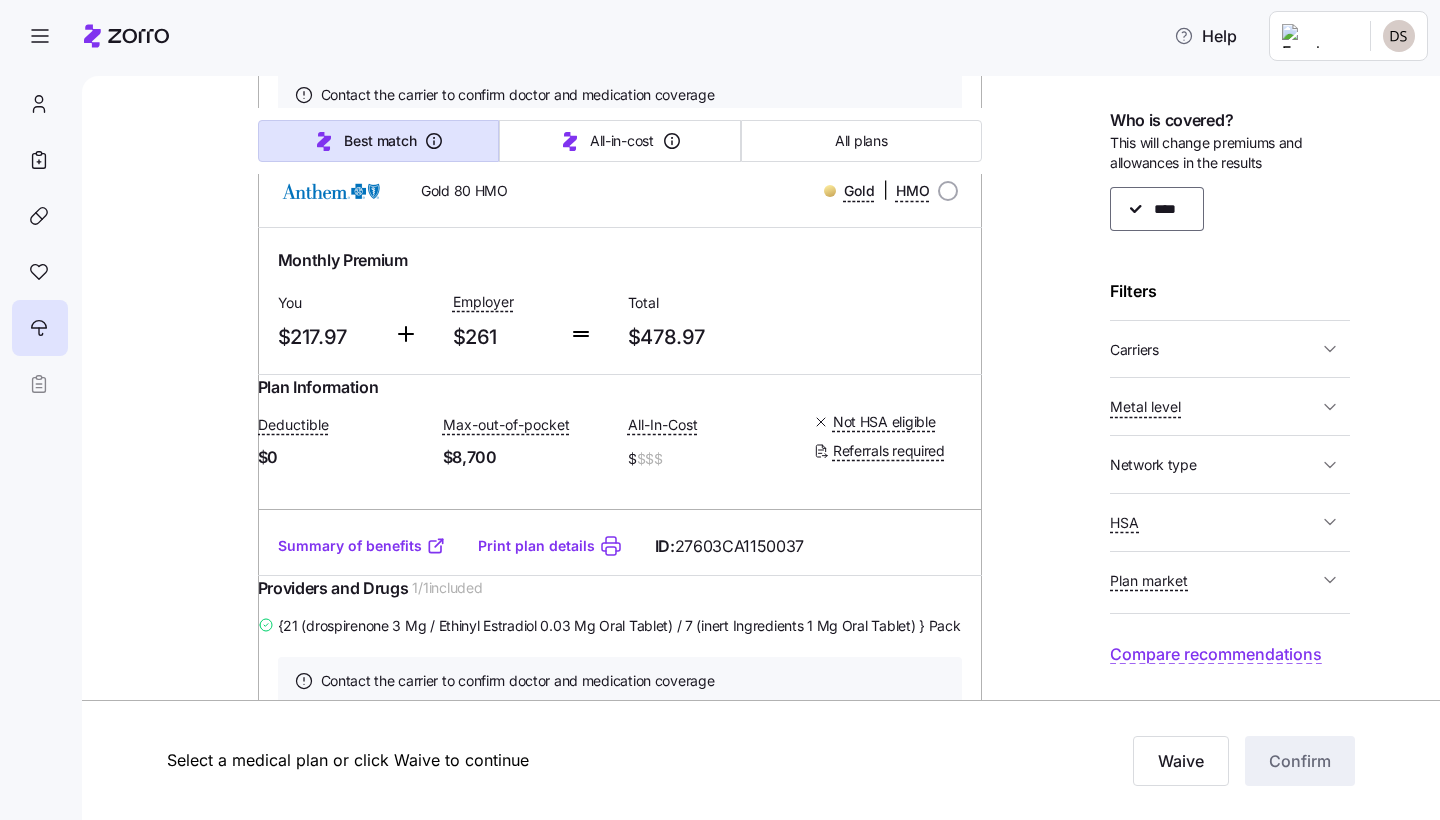click on "Summary of benefits" at bounding box center [362, -40] 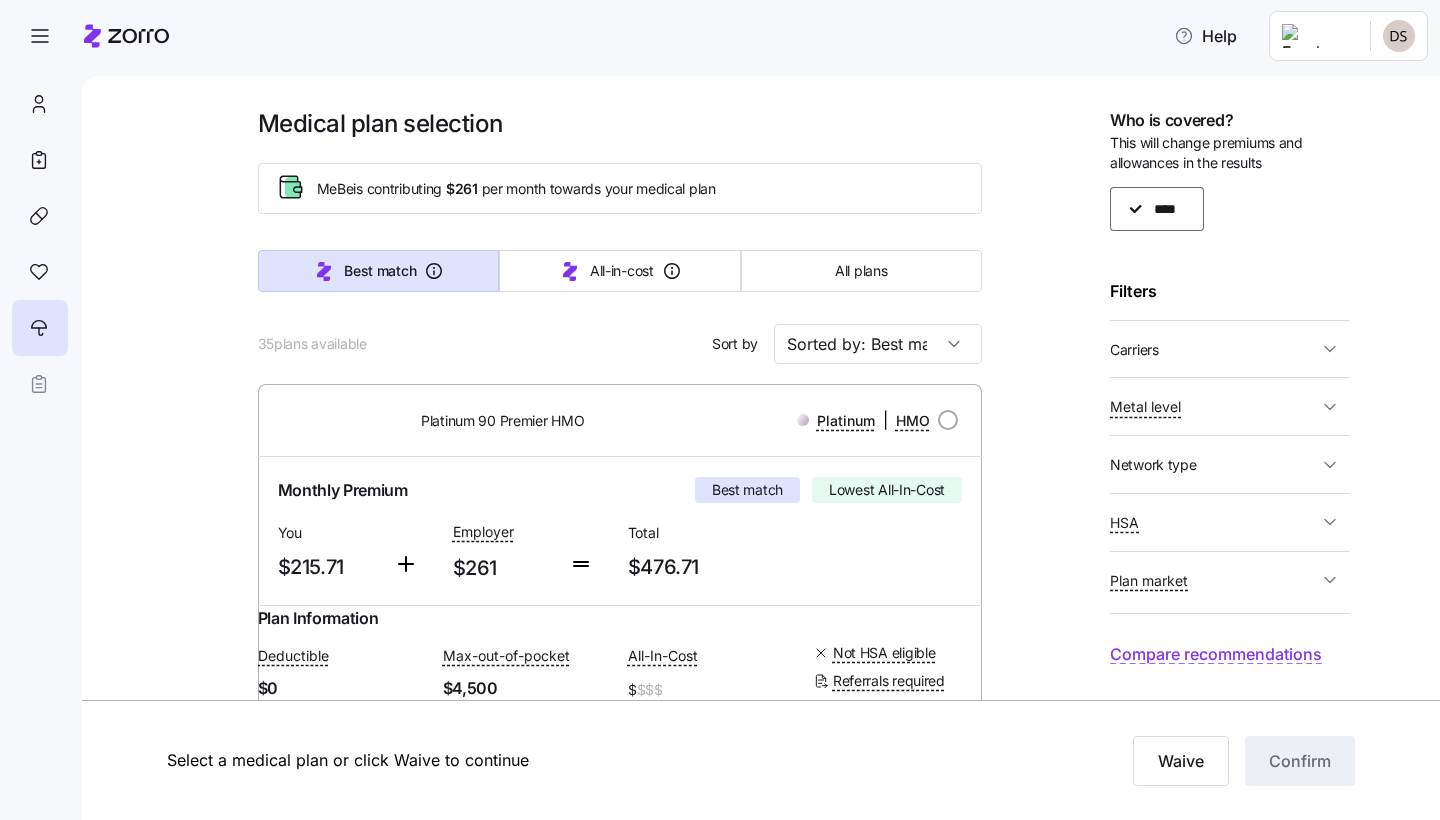 scroll, scrollTop: -1, scrollLeft: 0, axis: vertical 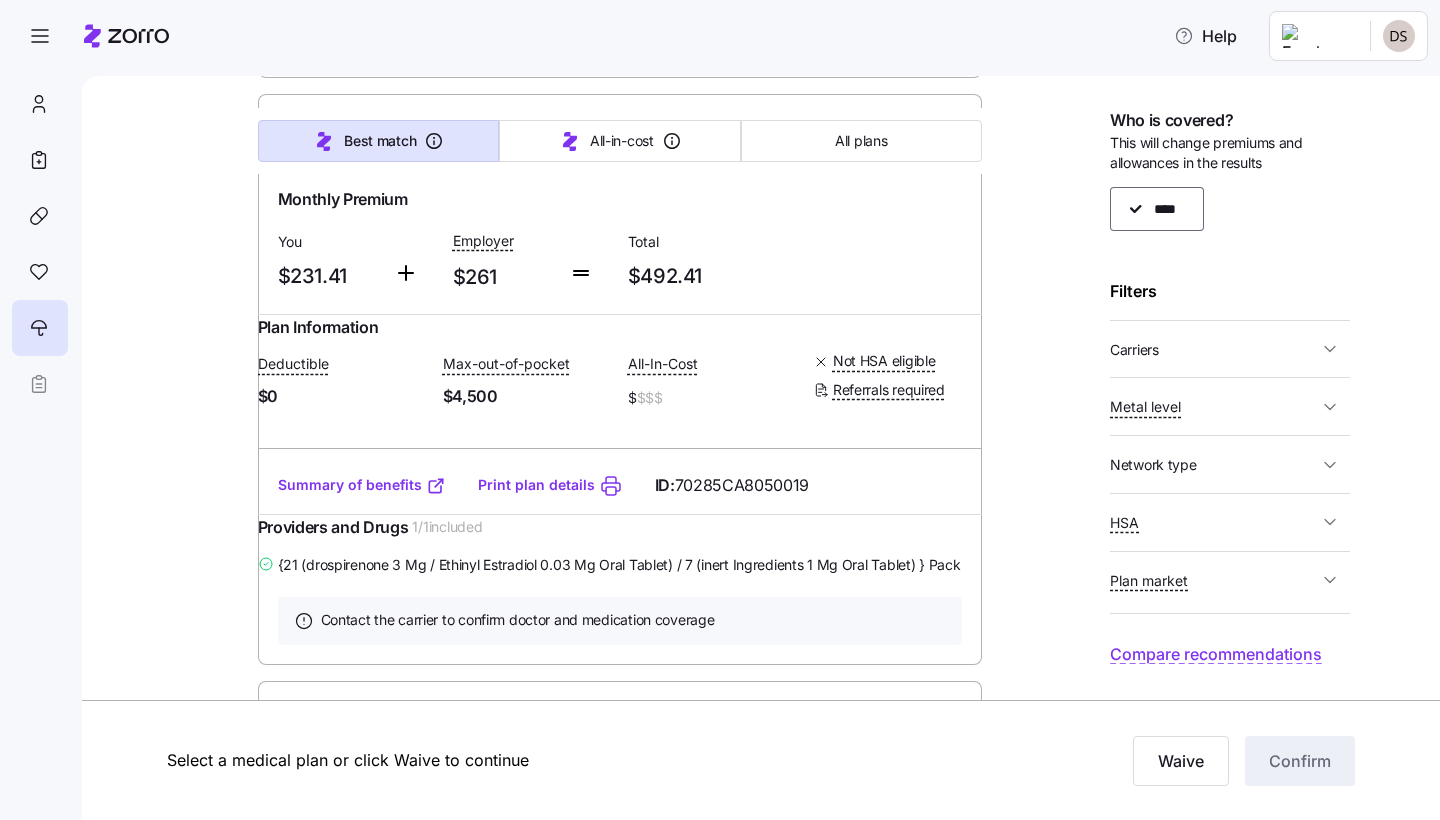 click on "Summary of benefits" at bounding box center [362, 485] 